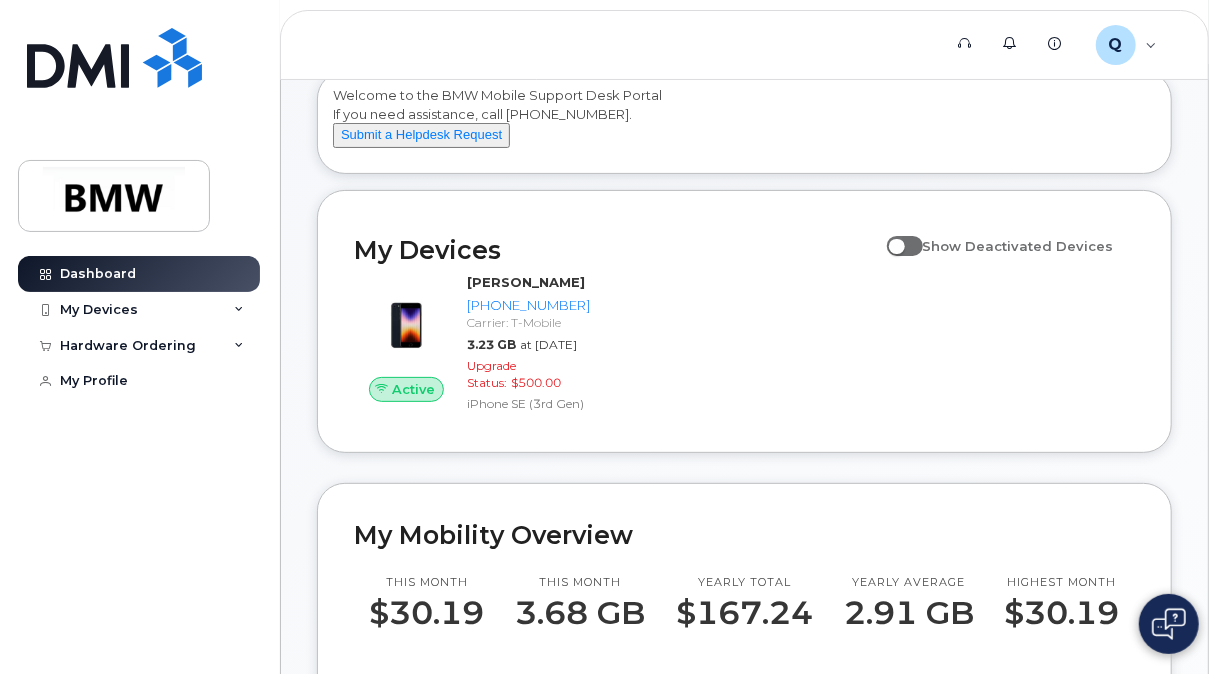 scroll, scrollTop: 100, scrollLeft: 0, axis: vertical 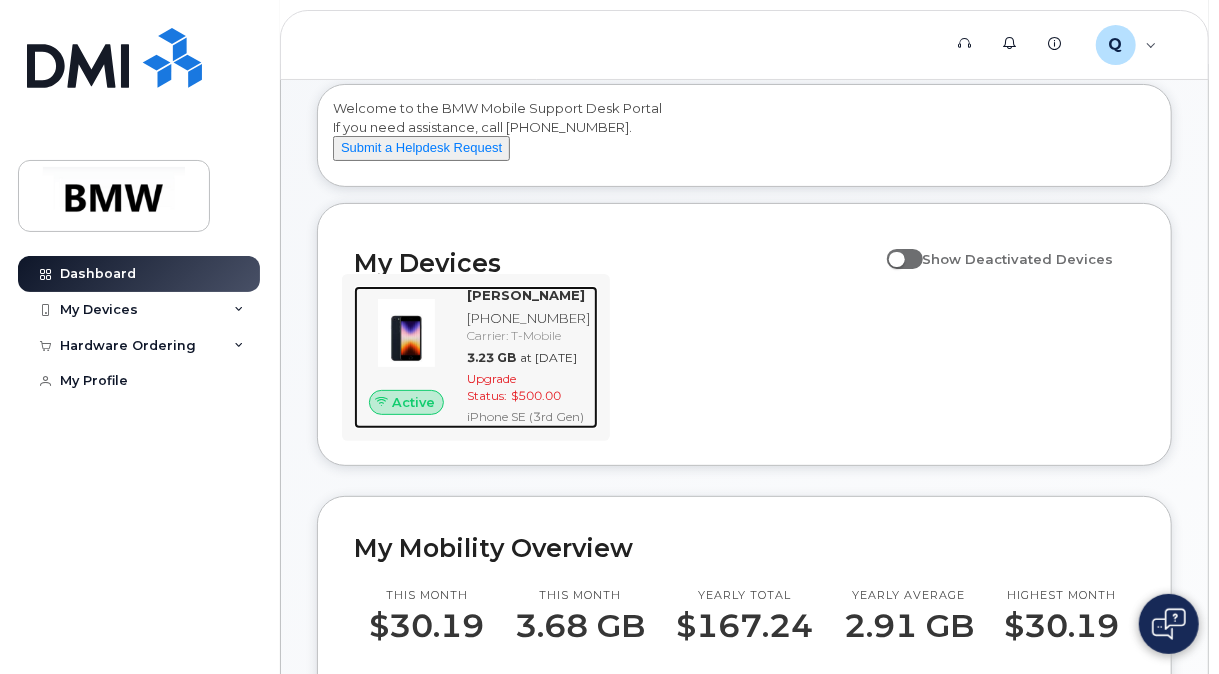click on "[PHONE_NUMBER]" 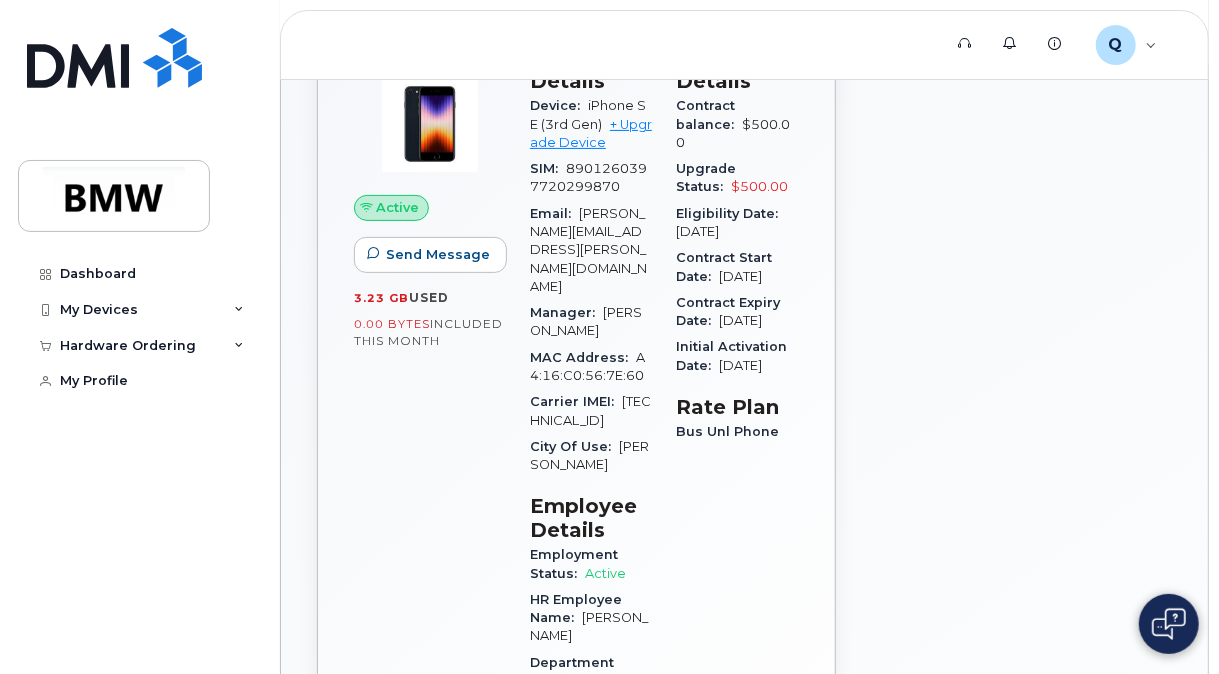 scroll, scrollTop: 100, scrollLeft: 0, axis: vertical 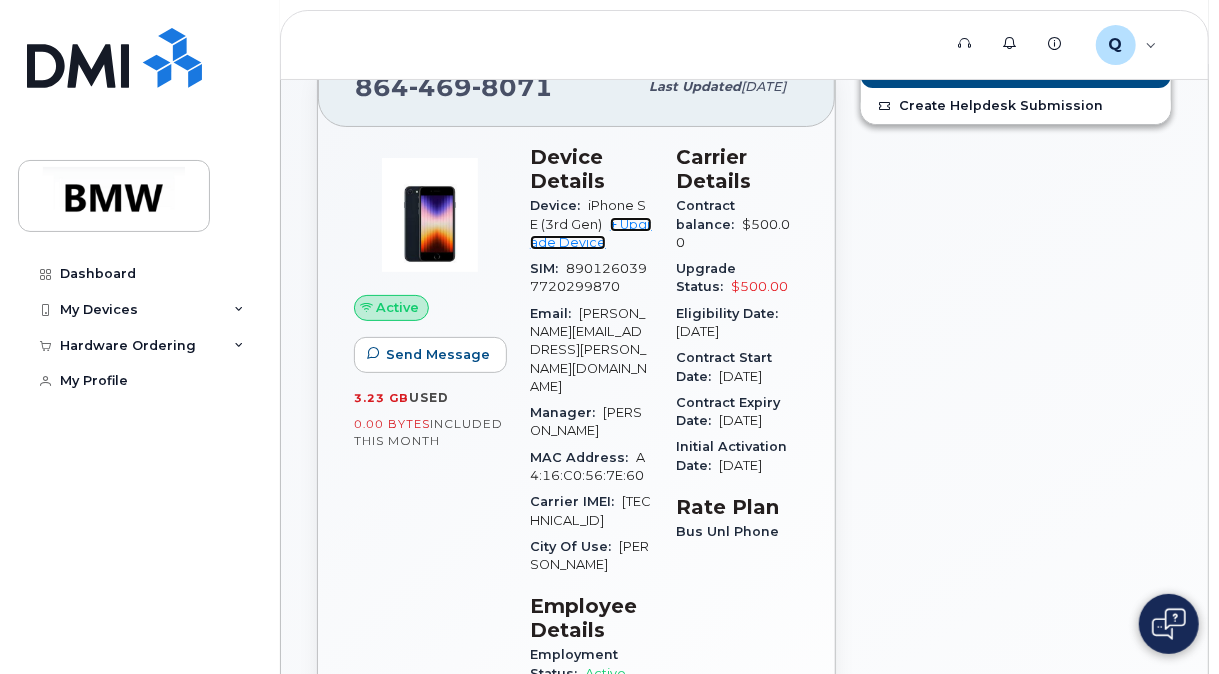 click on "+ Upgrade Device" 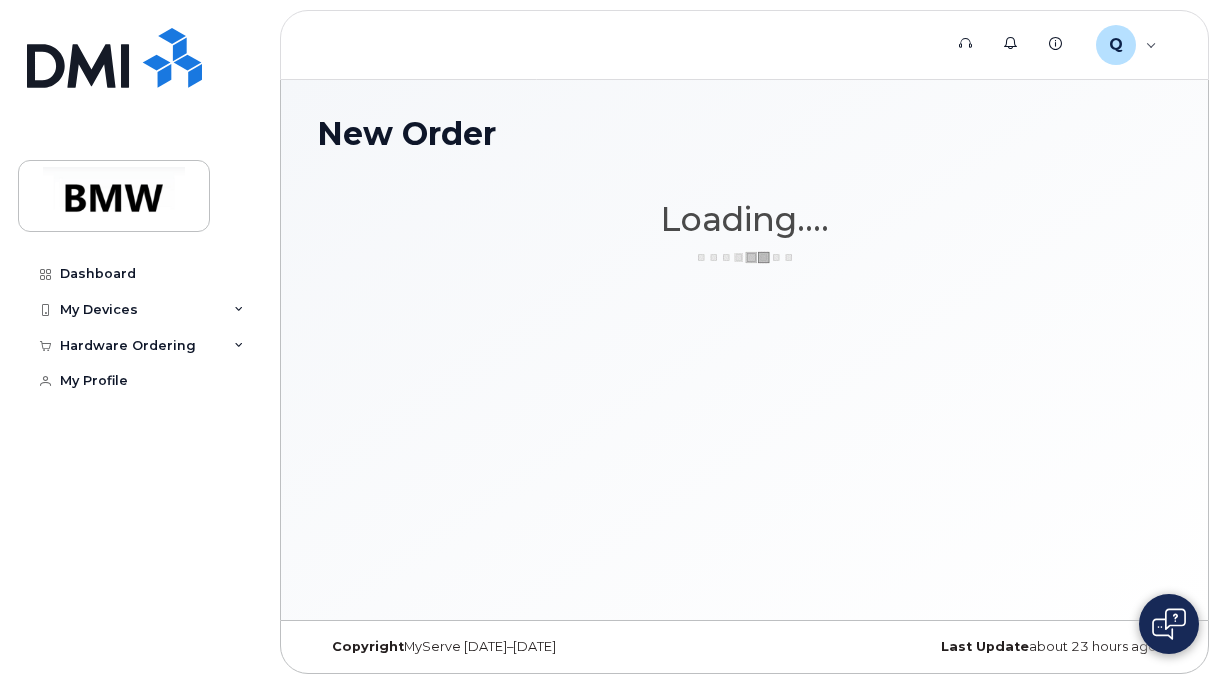 scroll, scrollTop: 0, scrollLeft: 0, axis: both 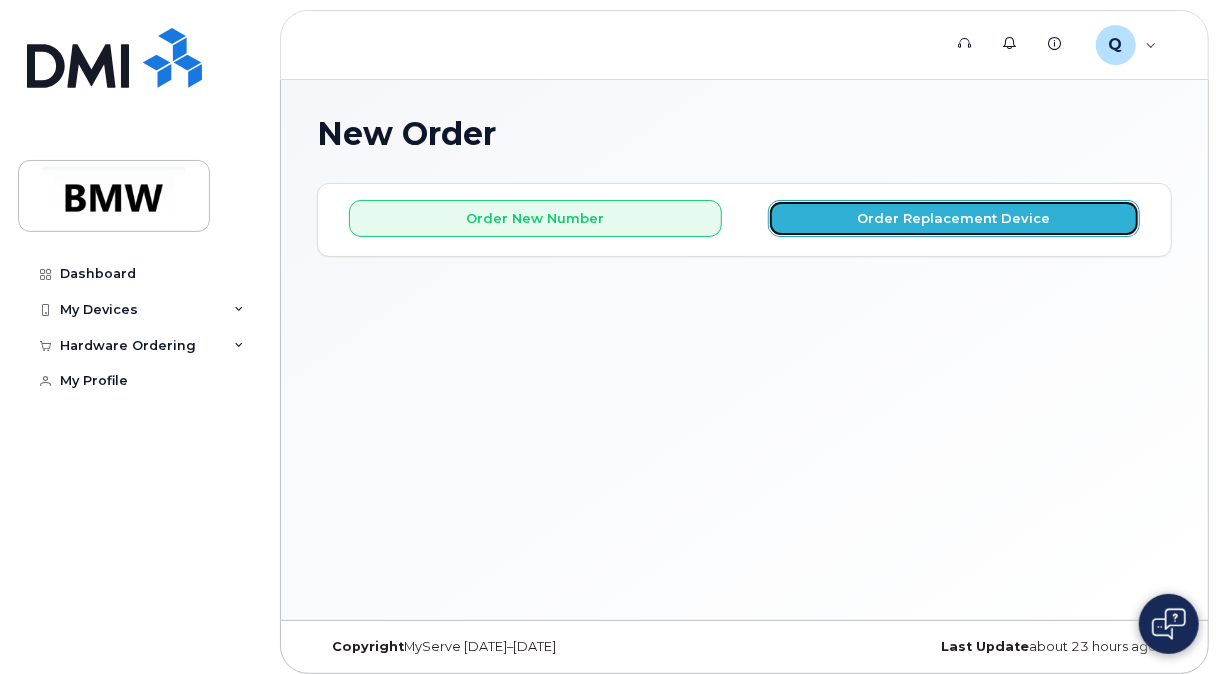click on "Order Replacement Device" 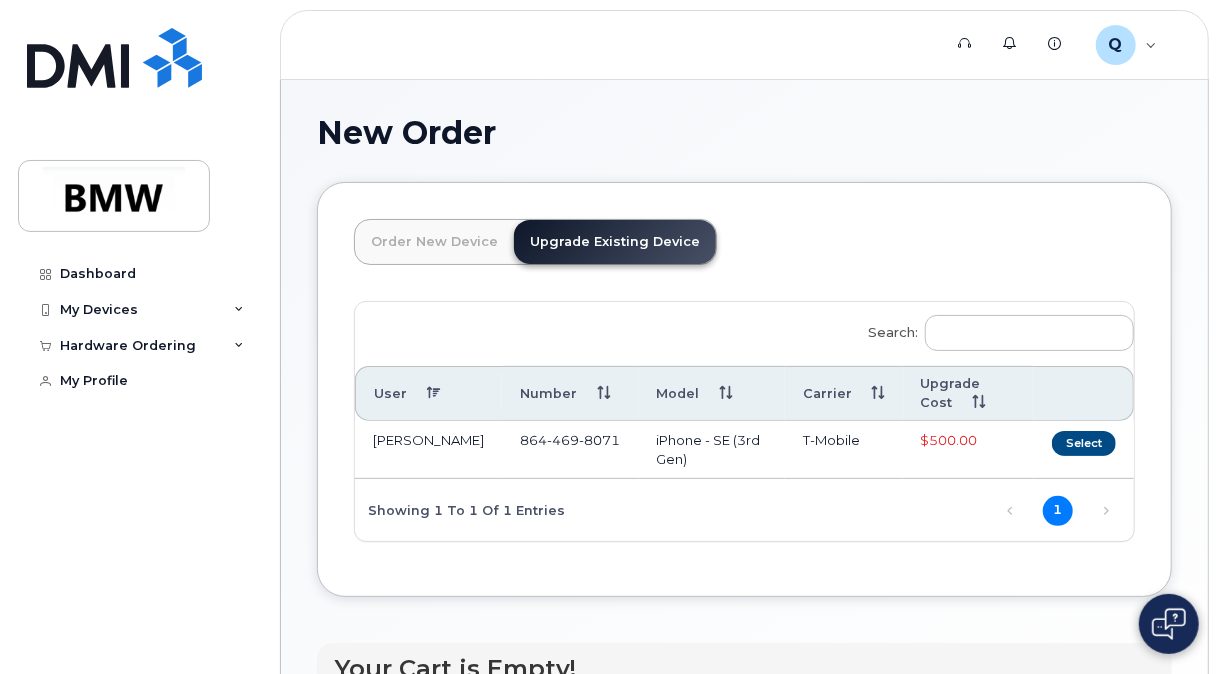 scroll, scrollTop: 0, scrollLeft: 0, axis: both 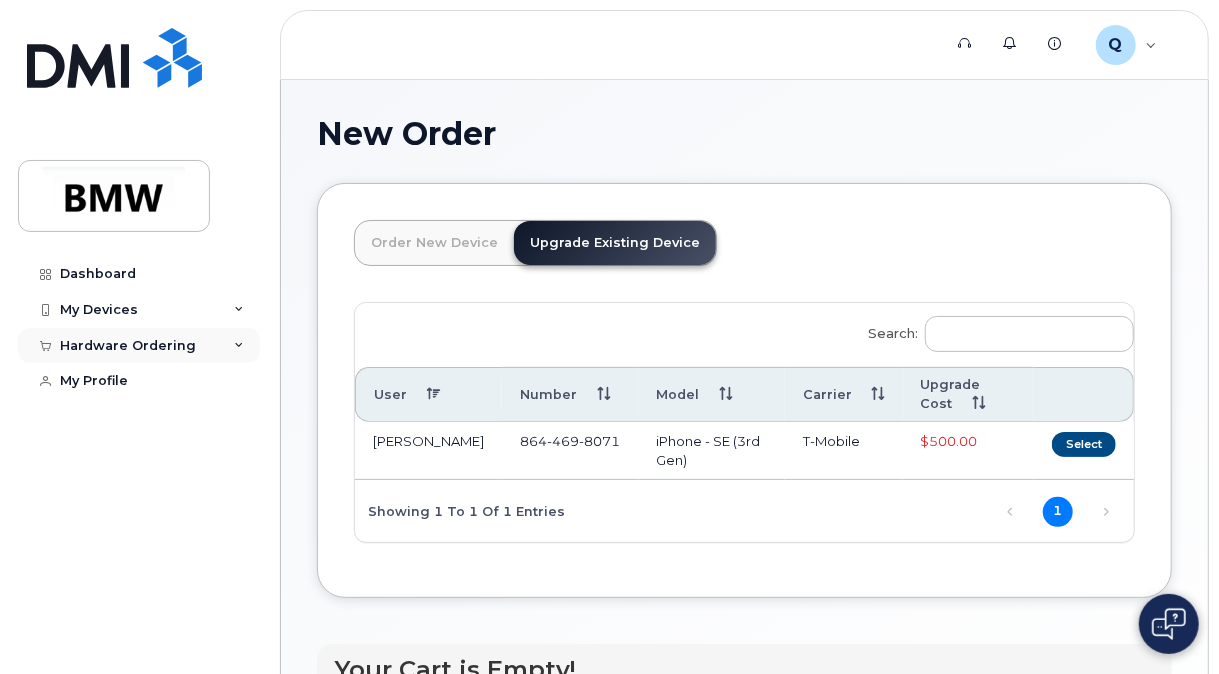 click on "Hardware Ordering" 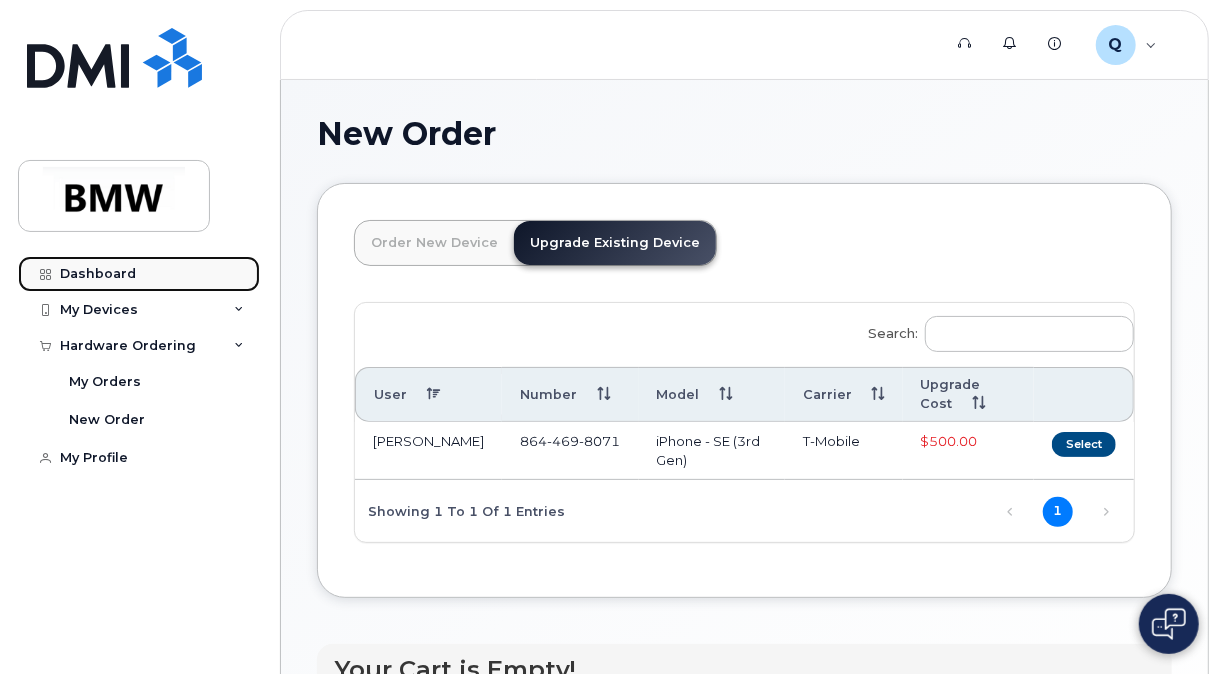 click on "Dashboard" 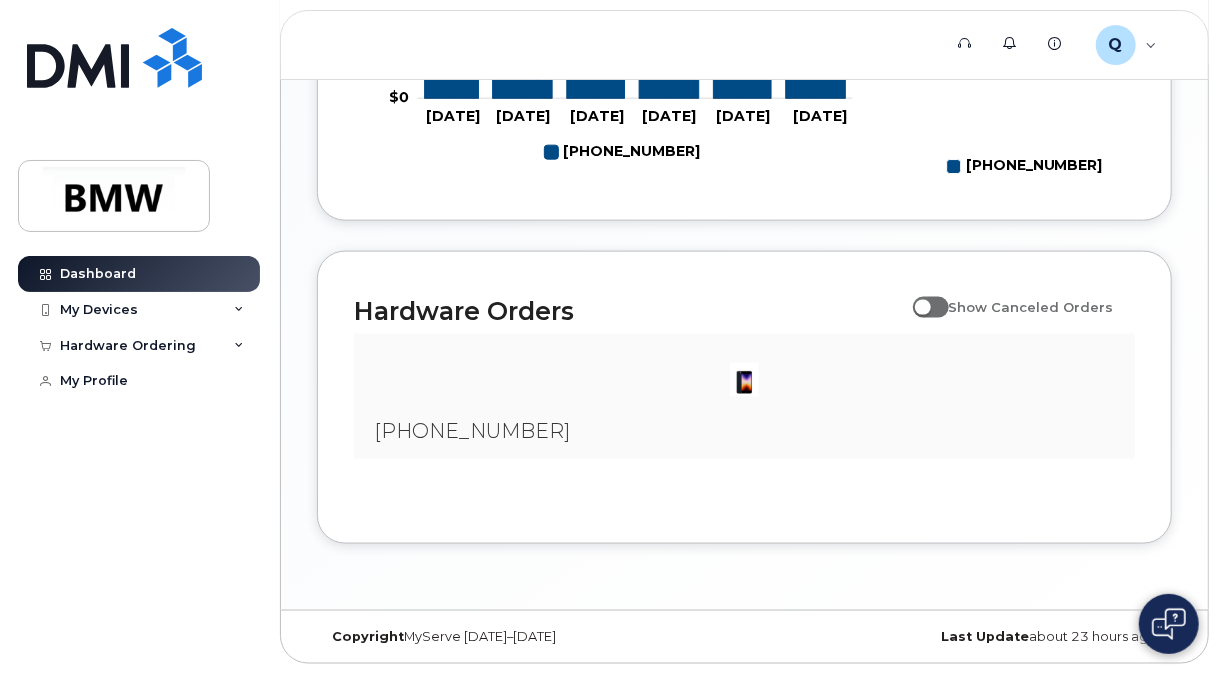 scroll, scrollTop: 1206, scrollLeft: 0, axis: vertical 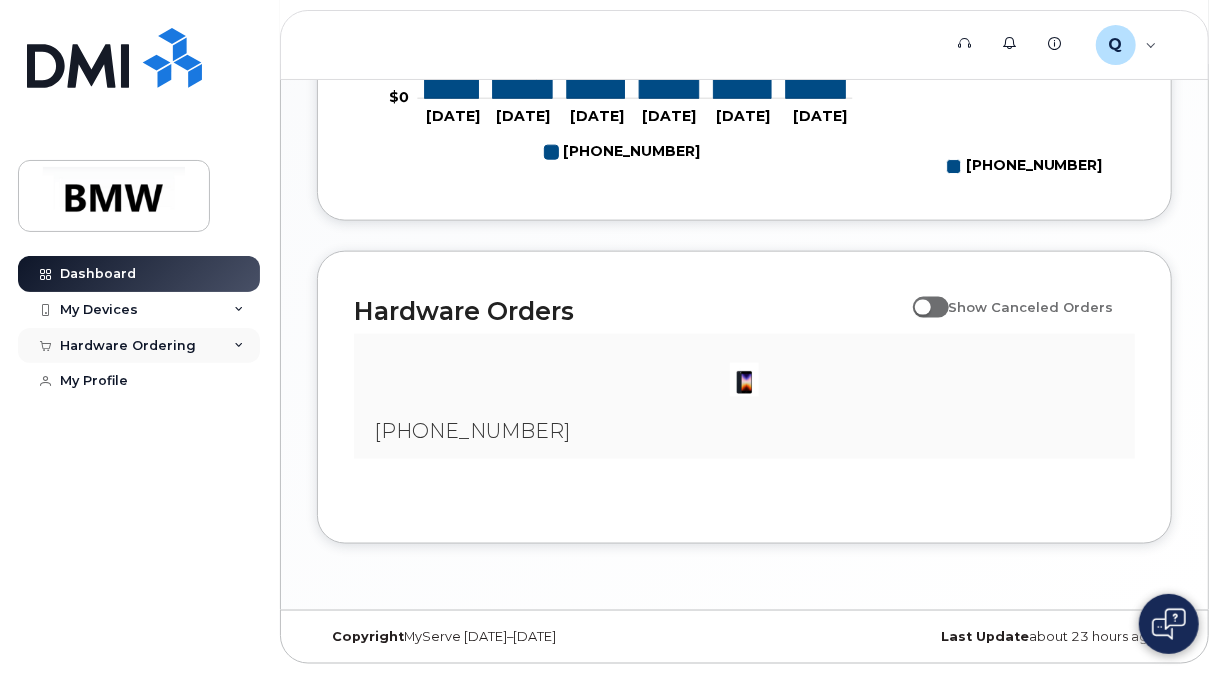 click on "Hardware Ordering" 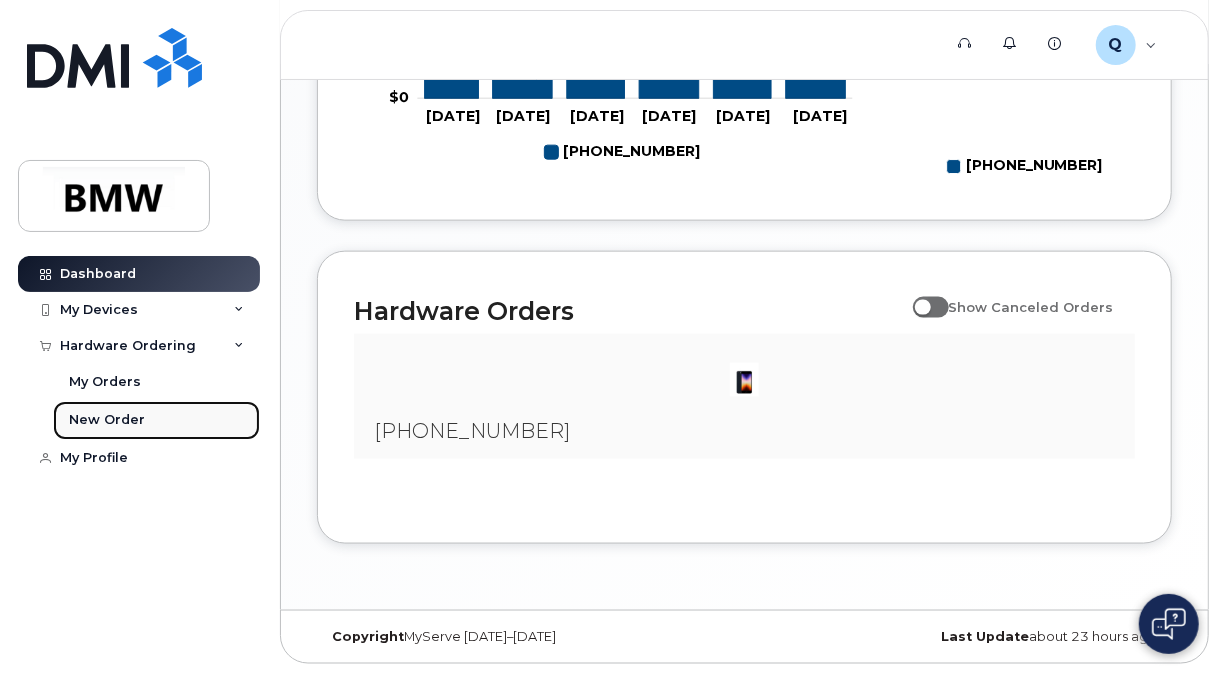 click on "New Order" 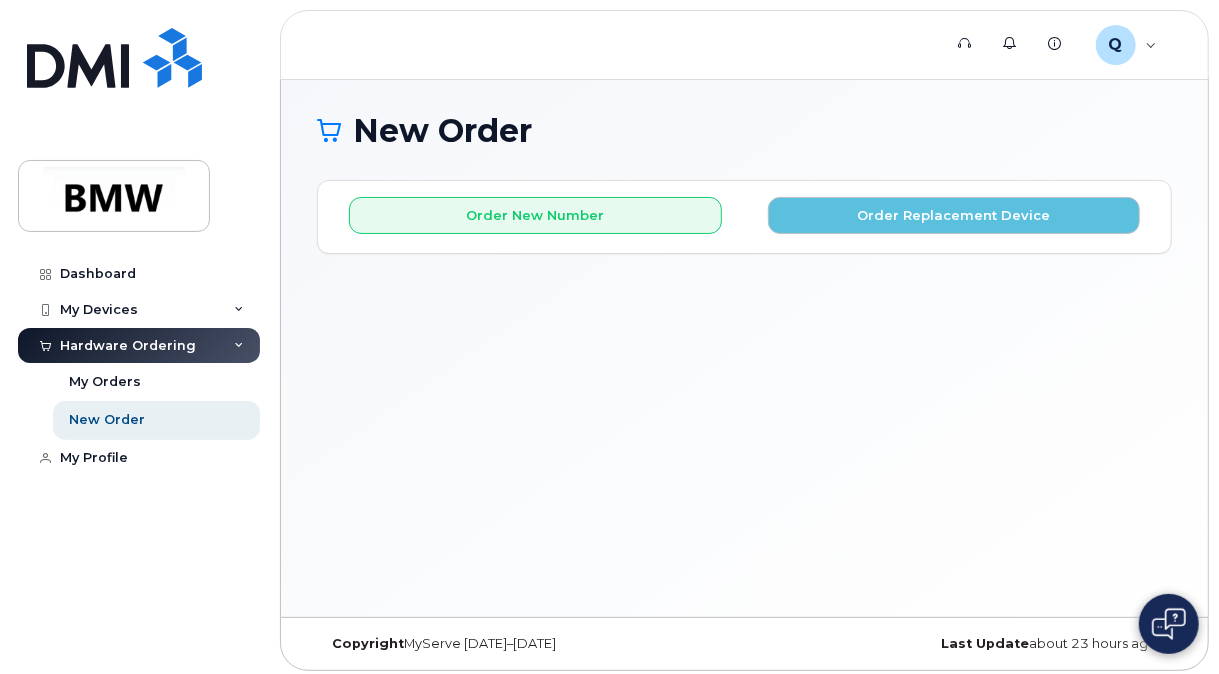 scroll, scrollTop: 0, scrollLeft: 0, axis: both 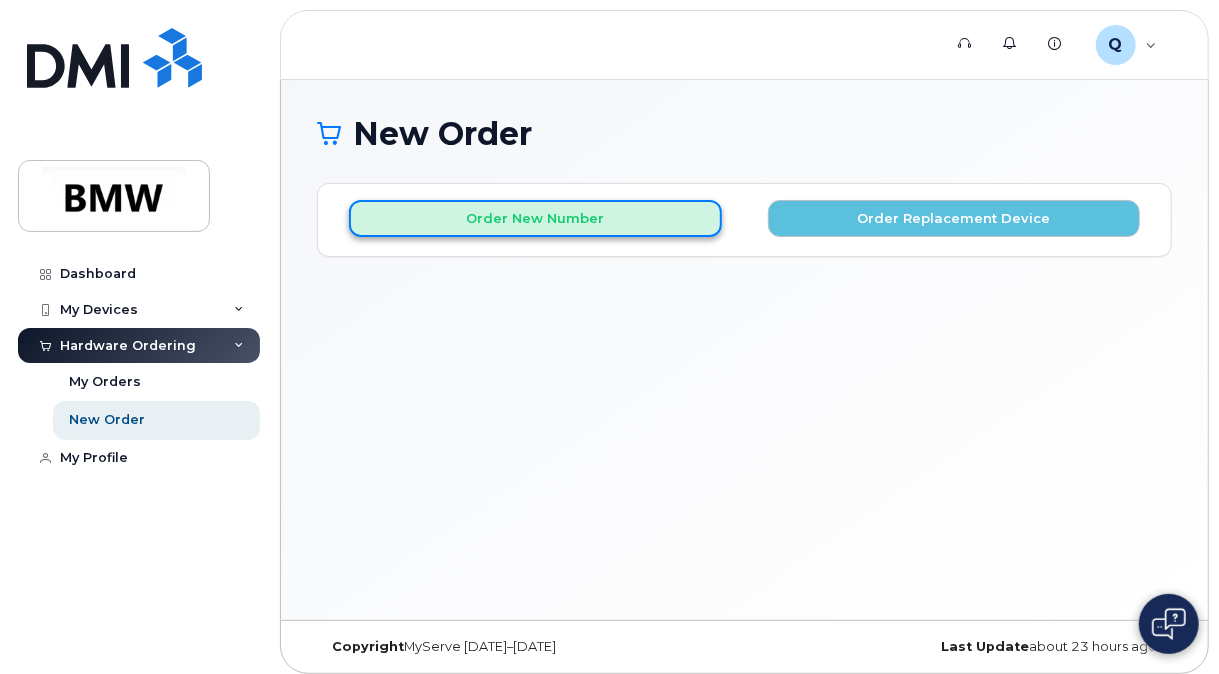 click on "Order New Number" 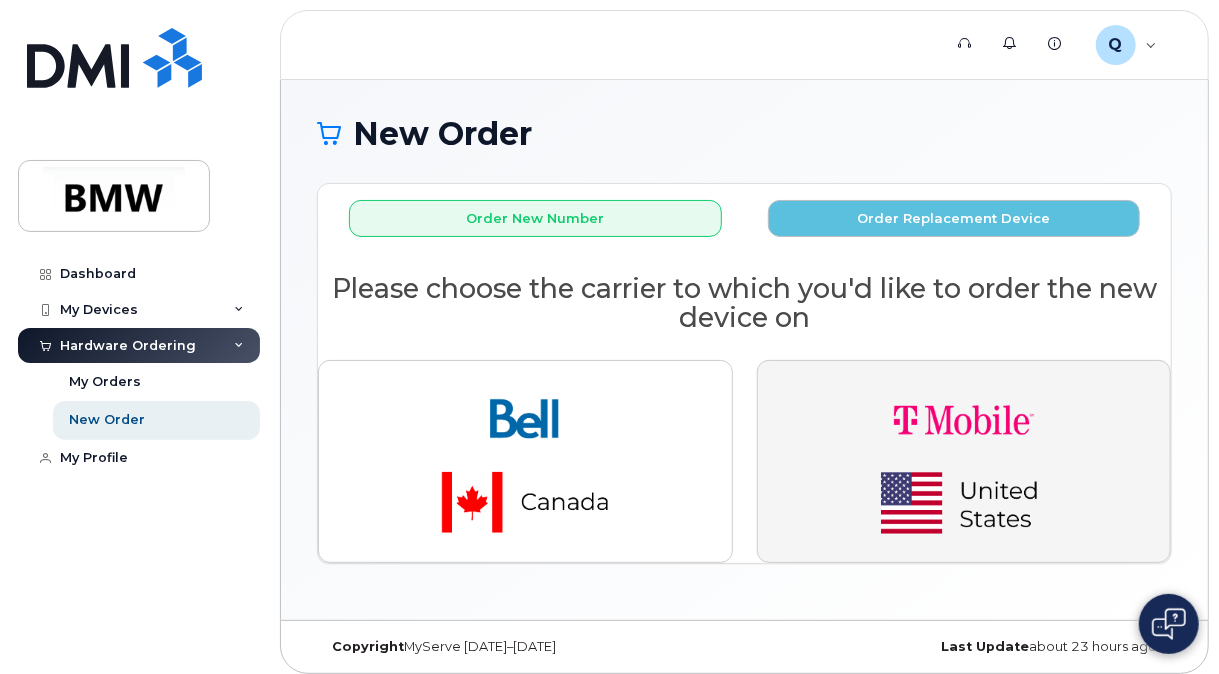 click 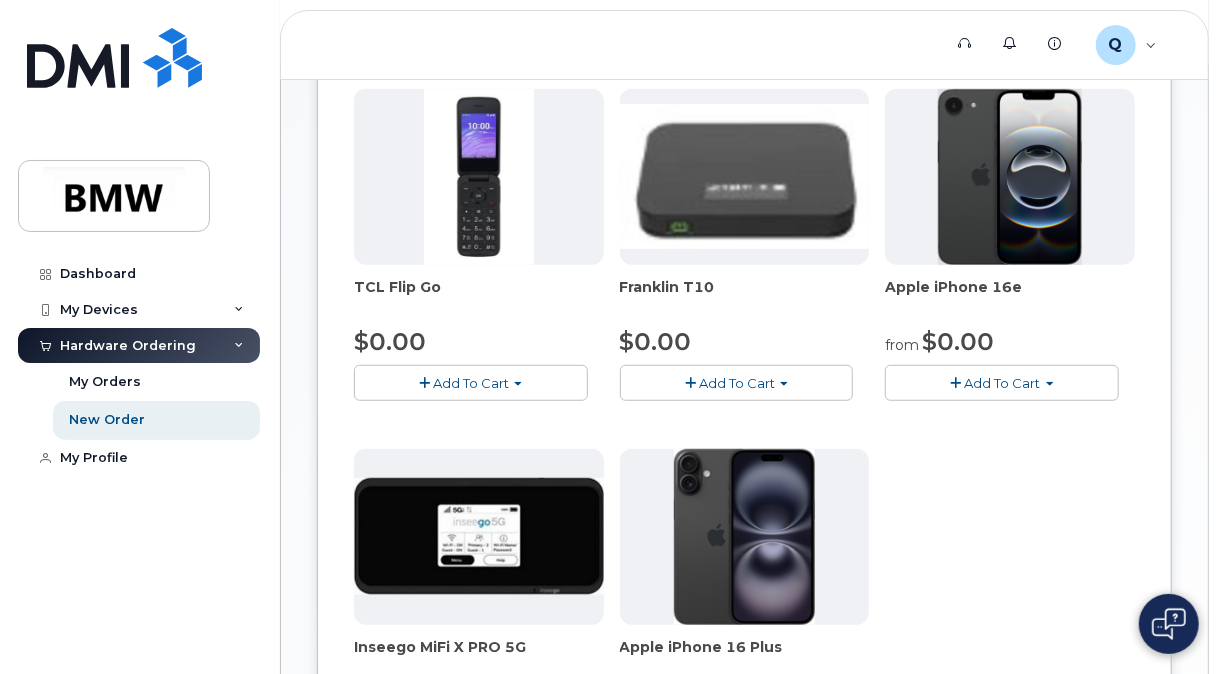 scroll, scrollTop: 500, scrollLeft: 0, axis: vertical 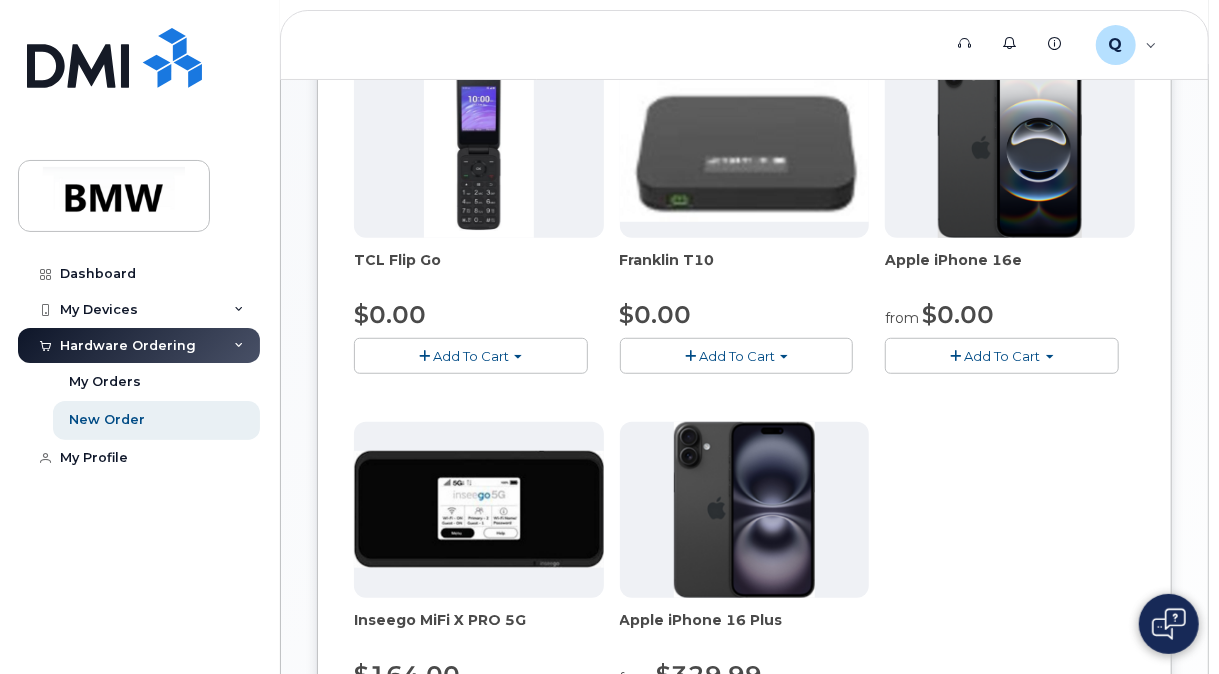 click 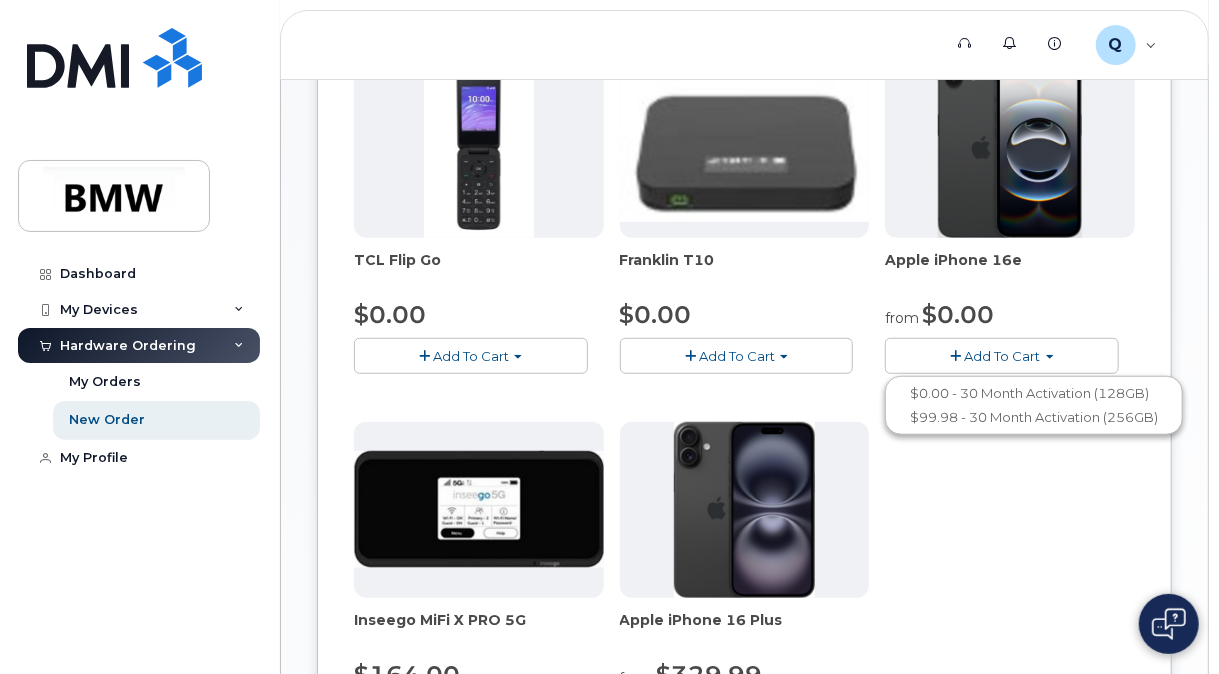 click on "TCL Flip Go
$0.00
Add To Cart
$0.00 - 30 month Activation
Franklin T10
$0.00
Add To Cart
$0.00 - 30 month Activation
Apple iPhone 16e
from
$0.00
Add To Cart
$0.00 - 30 Month Activation (128GB)
$99.98 - 30 Month Activation (256GB)
Inseego MiFi X PRO 5G
$164.00
Add To Cart
$164.00 - 30 month Activation
Apple iPhone 16 Plus
from
$329.99
Add To Cart
$329.99 - 30 Month Activation (128GB)
$329.99 - 30 Month Activation (256GB)" 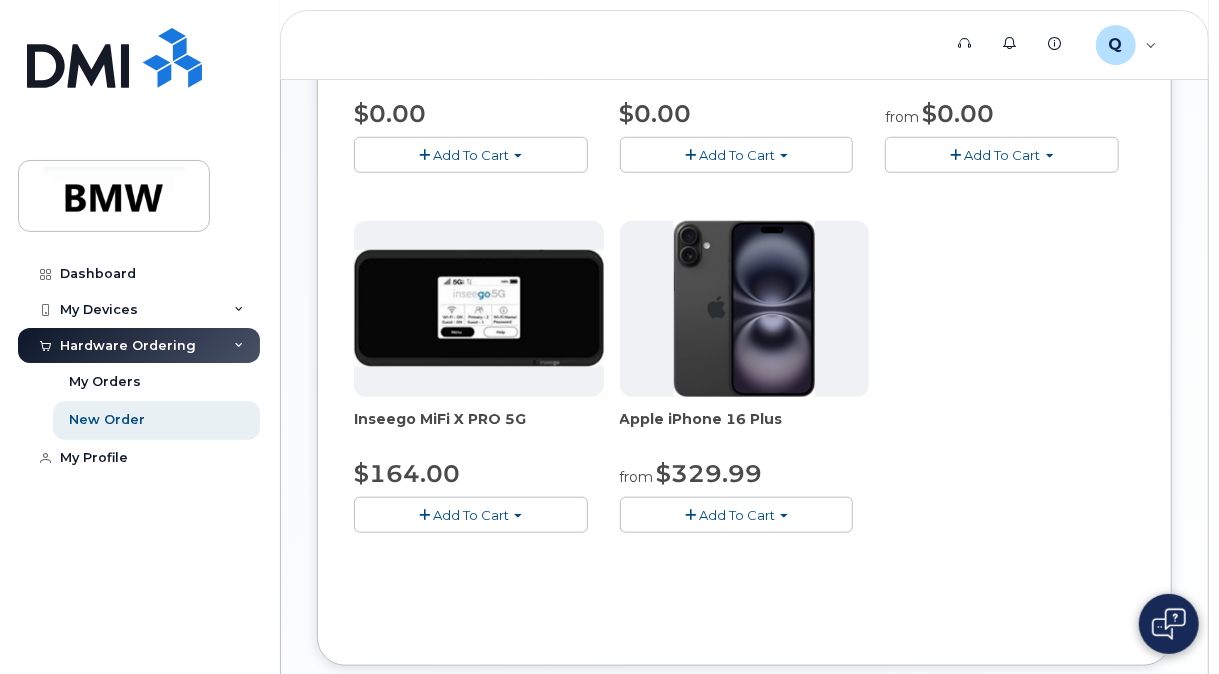 scroll, scrollTop: 688, scrollLeft: 0, axis: vertical 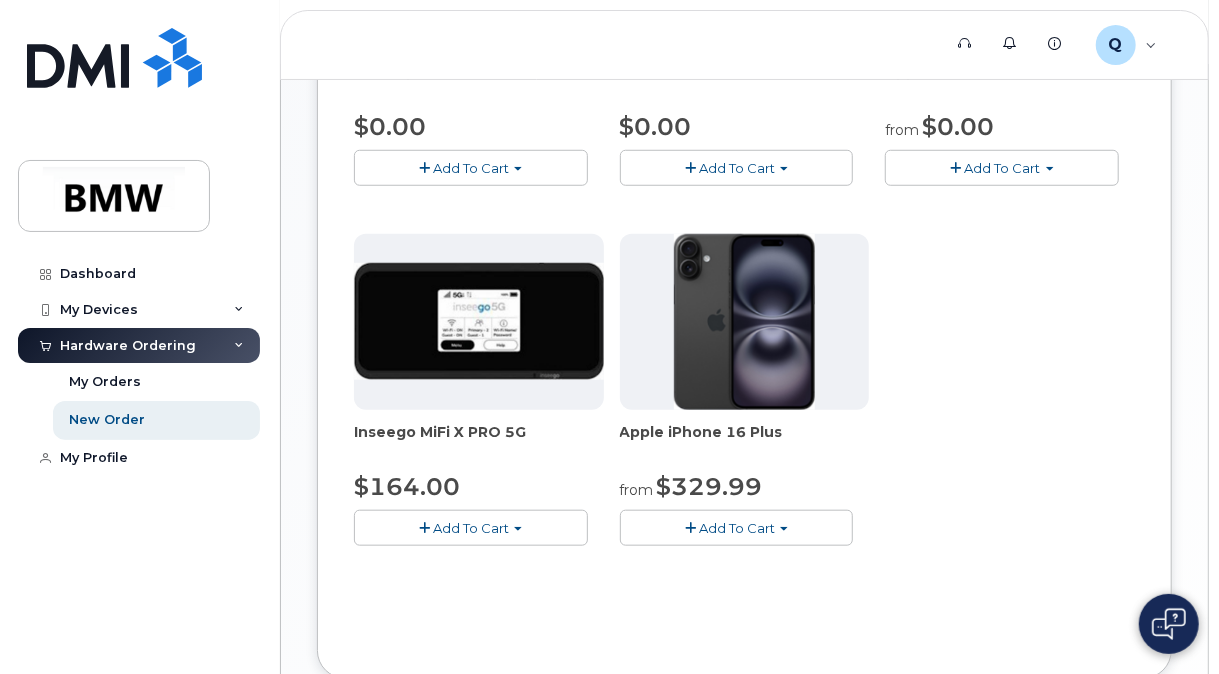 click on "from
$329.99" 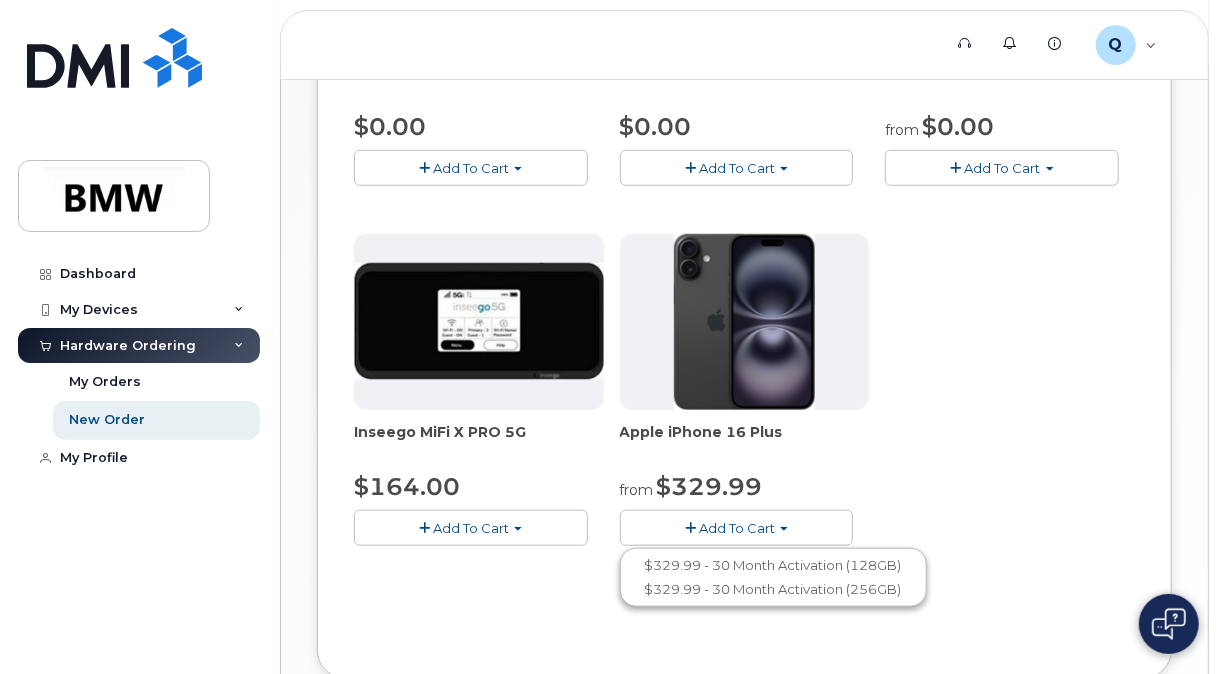 click on "TCL Flip Go
$0.00
Add To Cart
$0.00 - 30 month Activation
Franklin T10
$0.00
Add To Cart
$0.00 - 30 month Activation
Apple iPhone 16e
from
$0.00
Add To Cart
$0.00 - 30 Month Activation (128GB)
$99.98 - 30 Month Activation (256GB)
Inseego MiFi X PRO 5G
$164.00
Add To Cart
$164.00 - 30 month Activation
Apple iPhone 16 Plus
from
$329.99
Add To Cart
$329.99 - 30 Month Activation (128GB)
$329.99 - 30 Month Activation (256GB)" 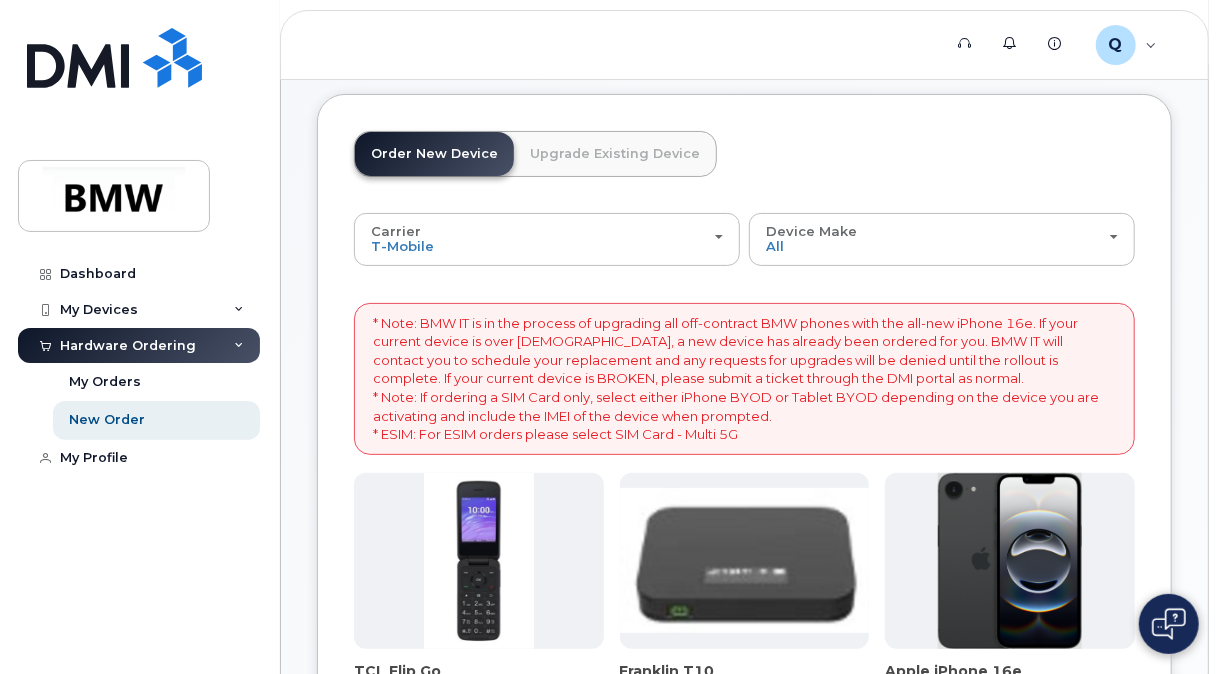 scroll, scrollTop: 0, scrollLeft: 0, axis: both 